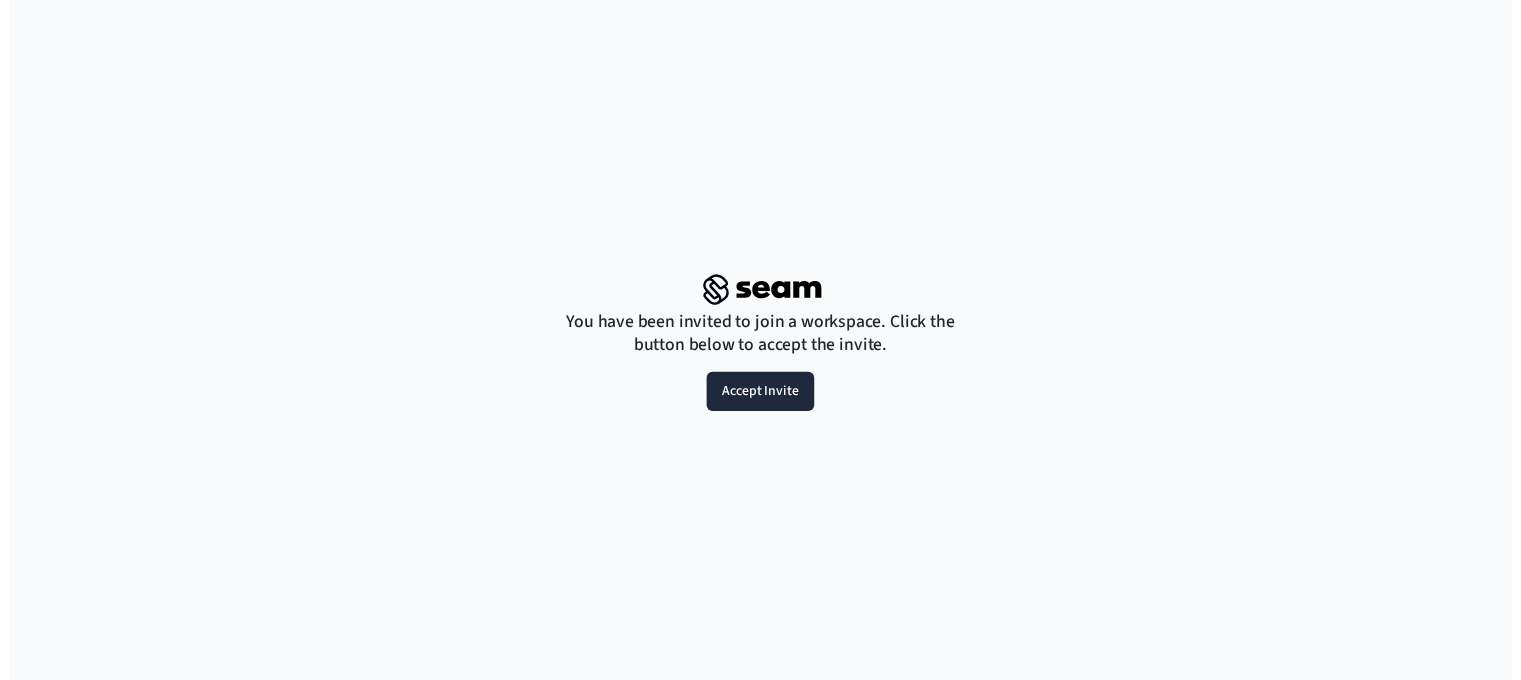scroll, scrollTop: 0, scrollLeft: 0, axis: both 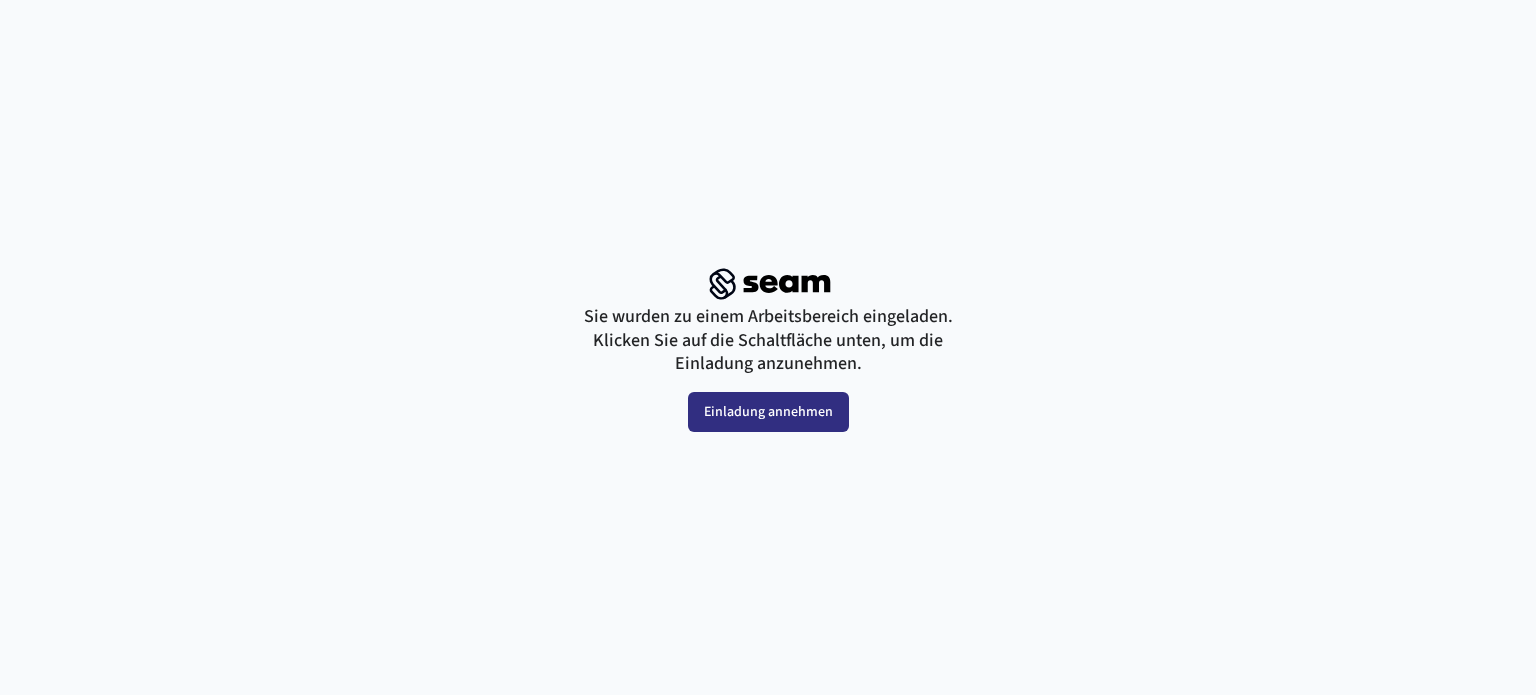click on "Einladung annehmen" at bounding box center (768, 412) 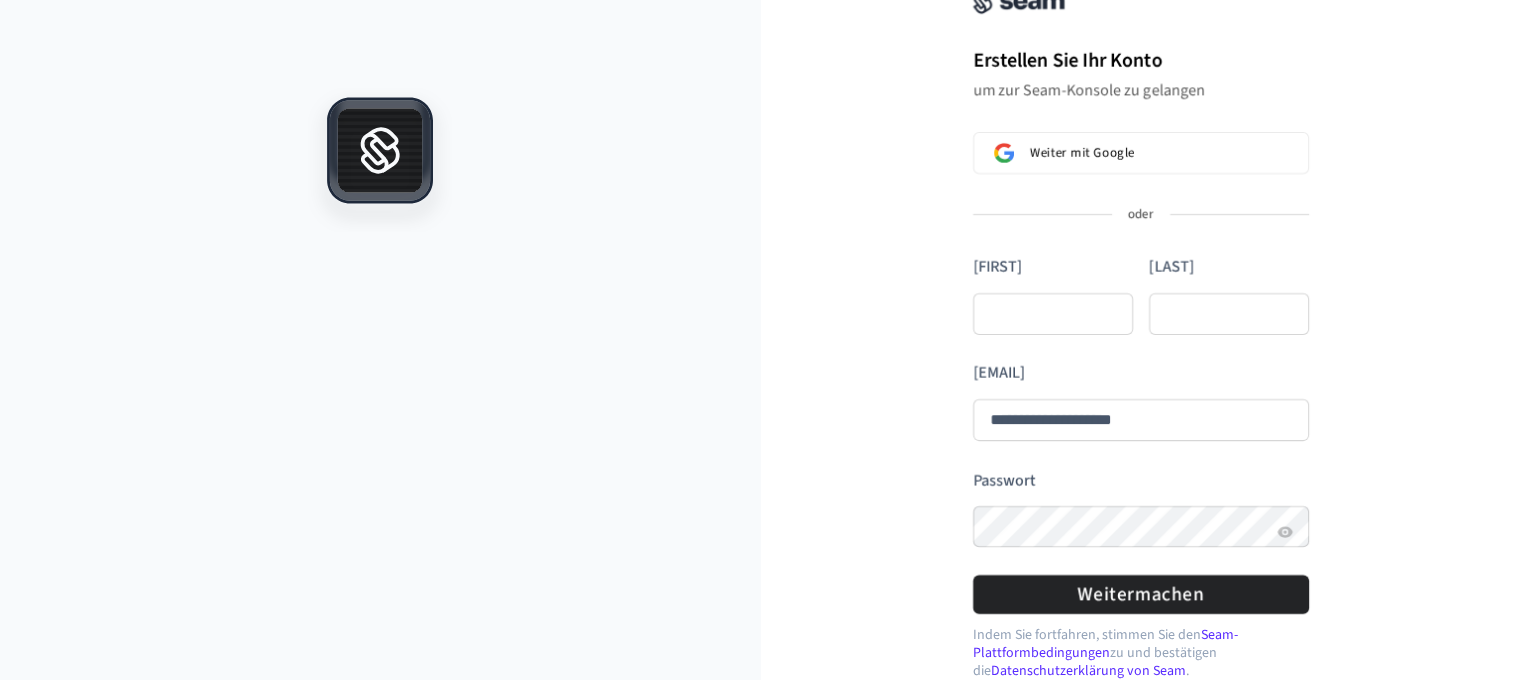 scroll, scrollTop: 168, scrollLeft: 0, axis: vertical 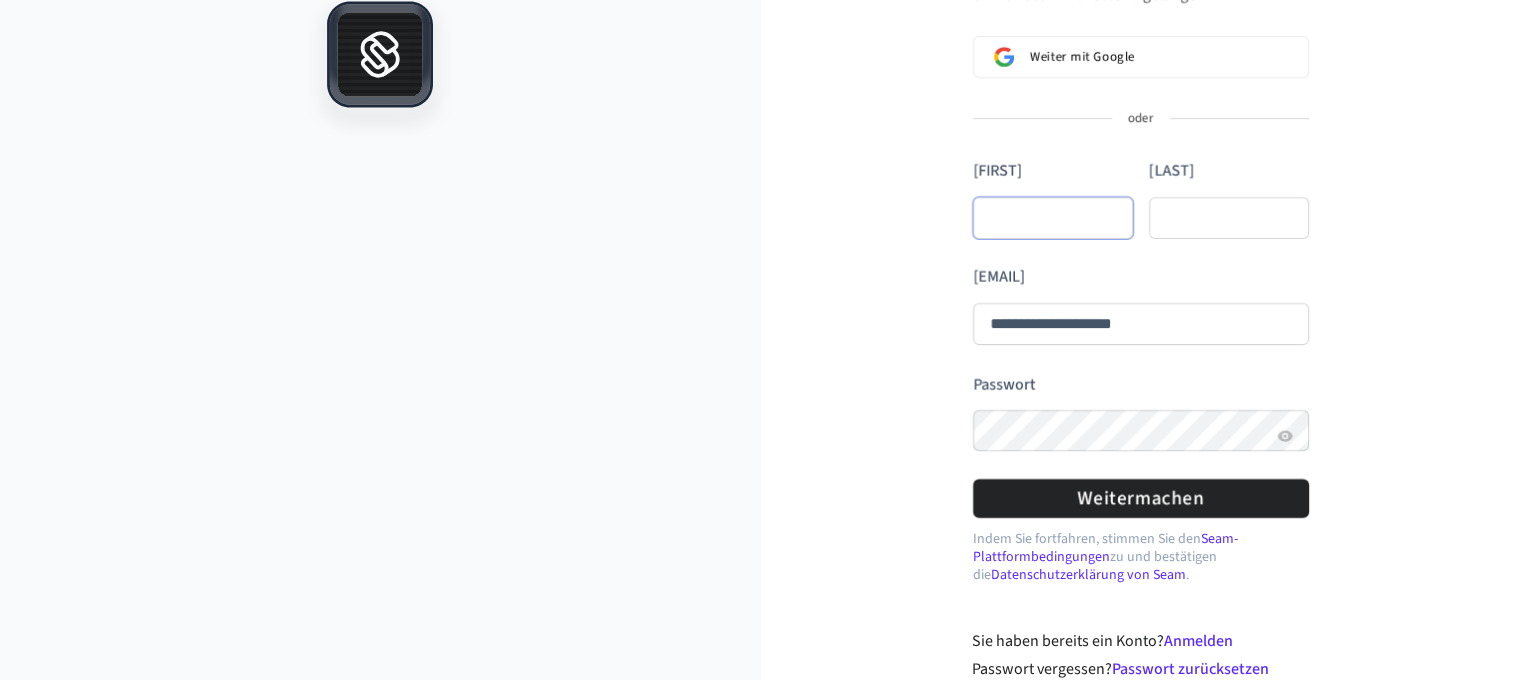 click on "[FIRST]" at bounding box center [1053, 218] 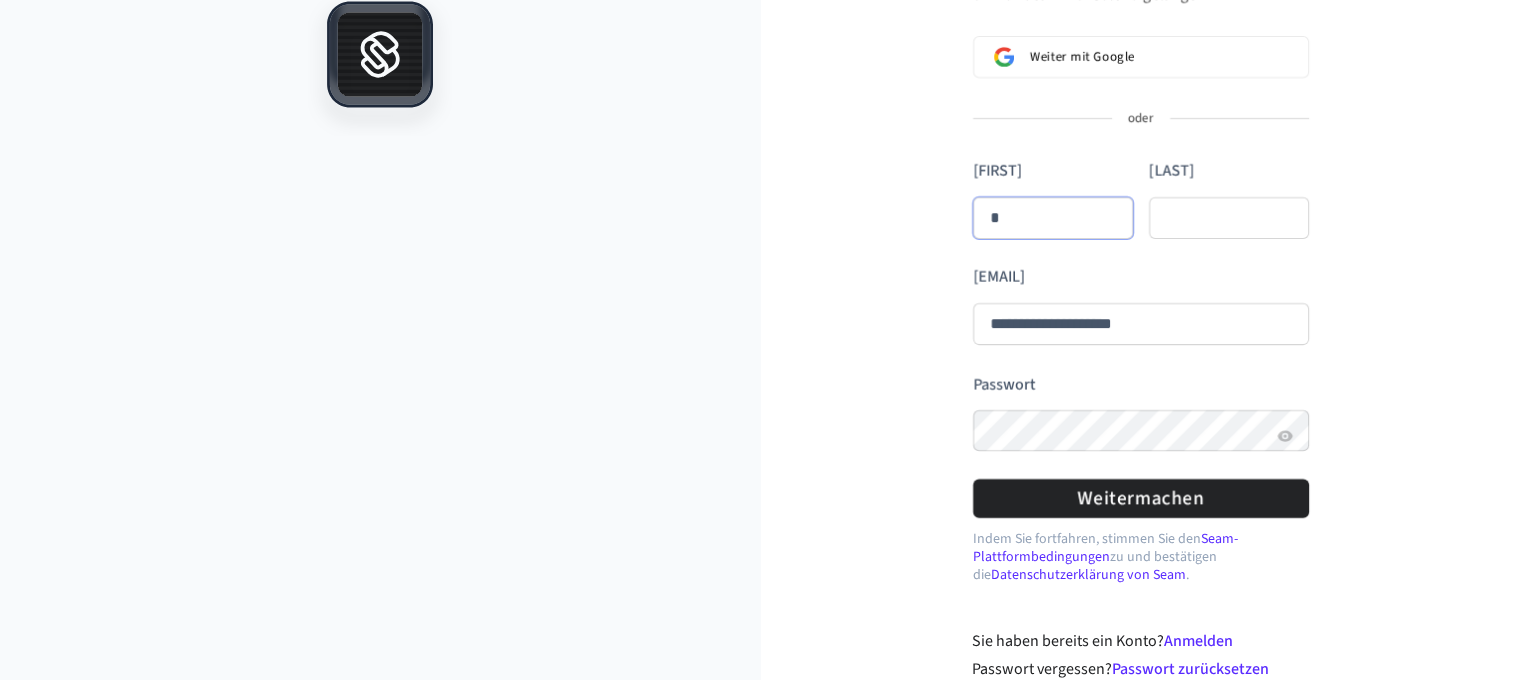type on "**" 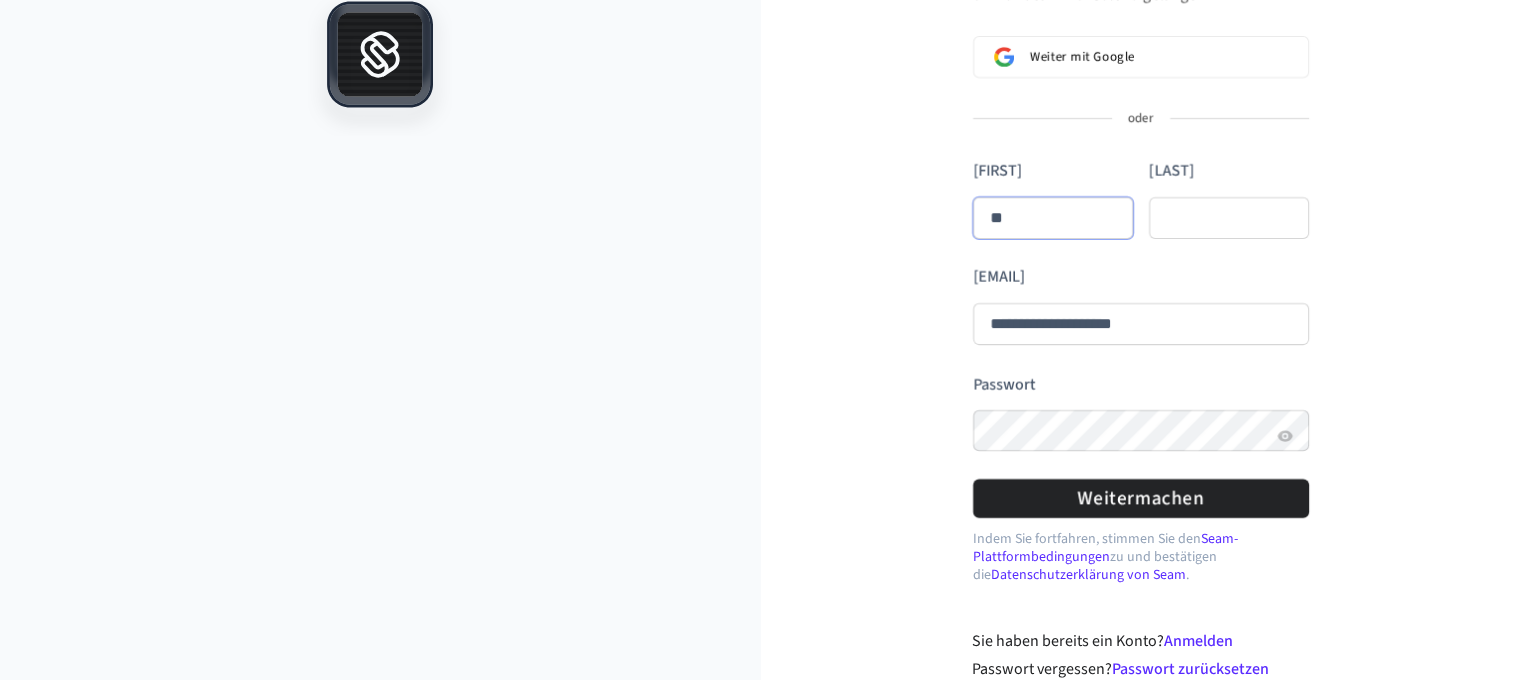 type on "**********" 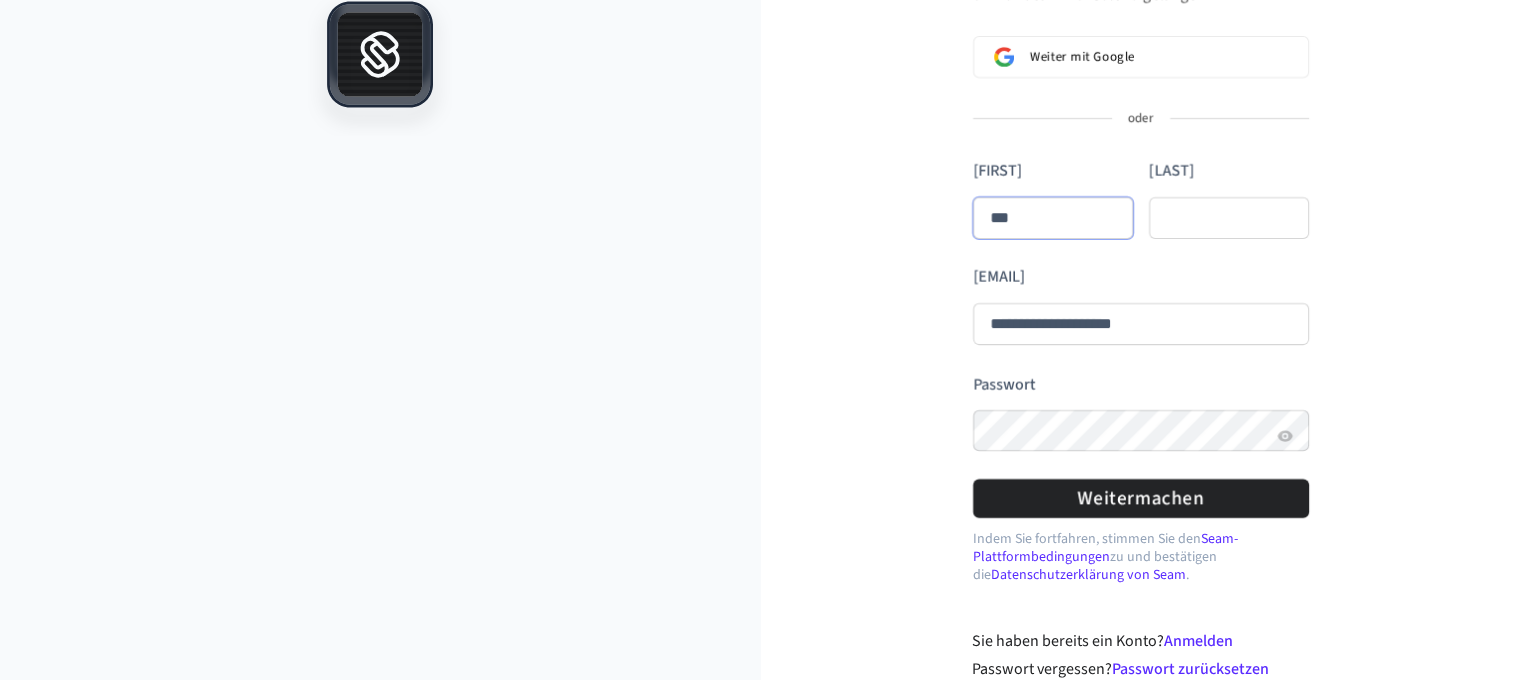 type on "****" 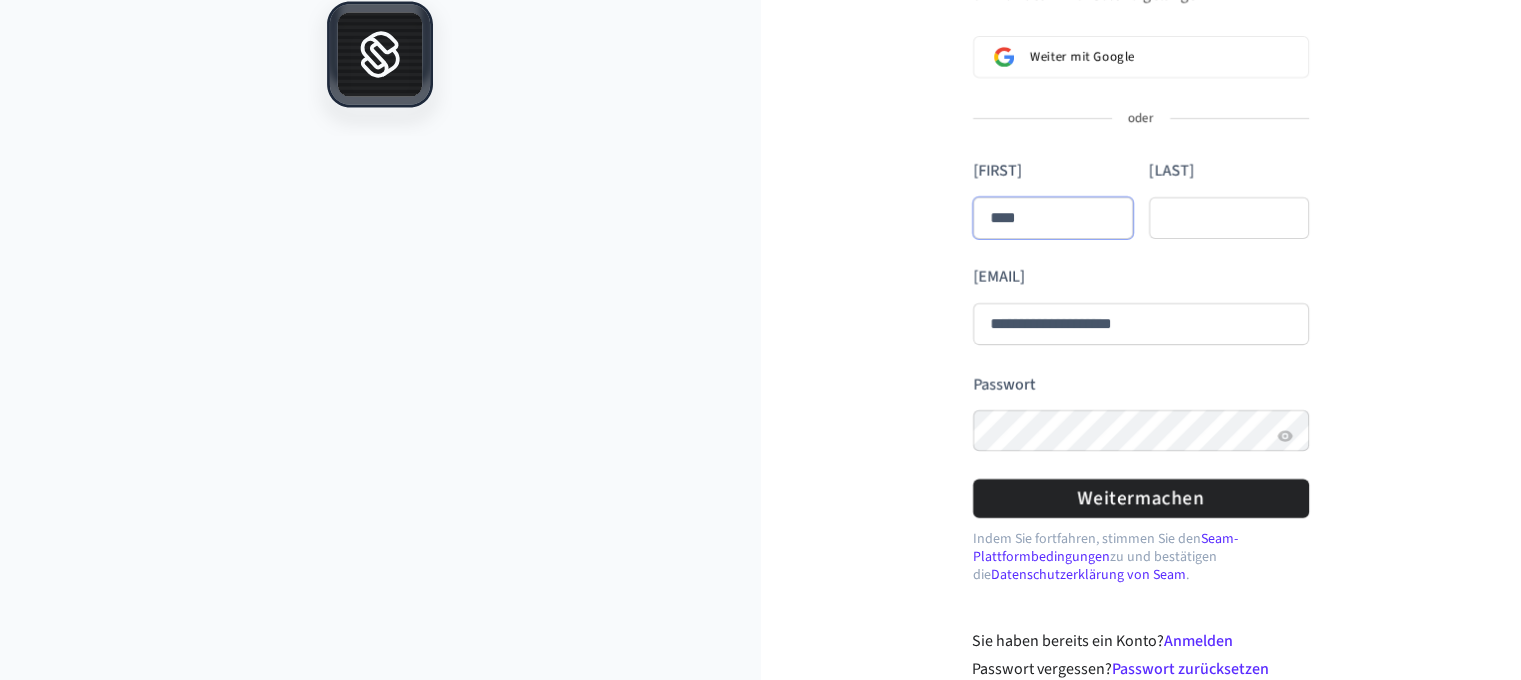type on "*****" 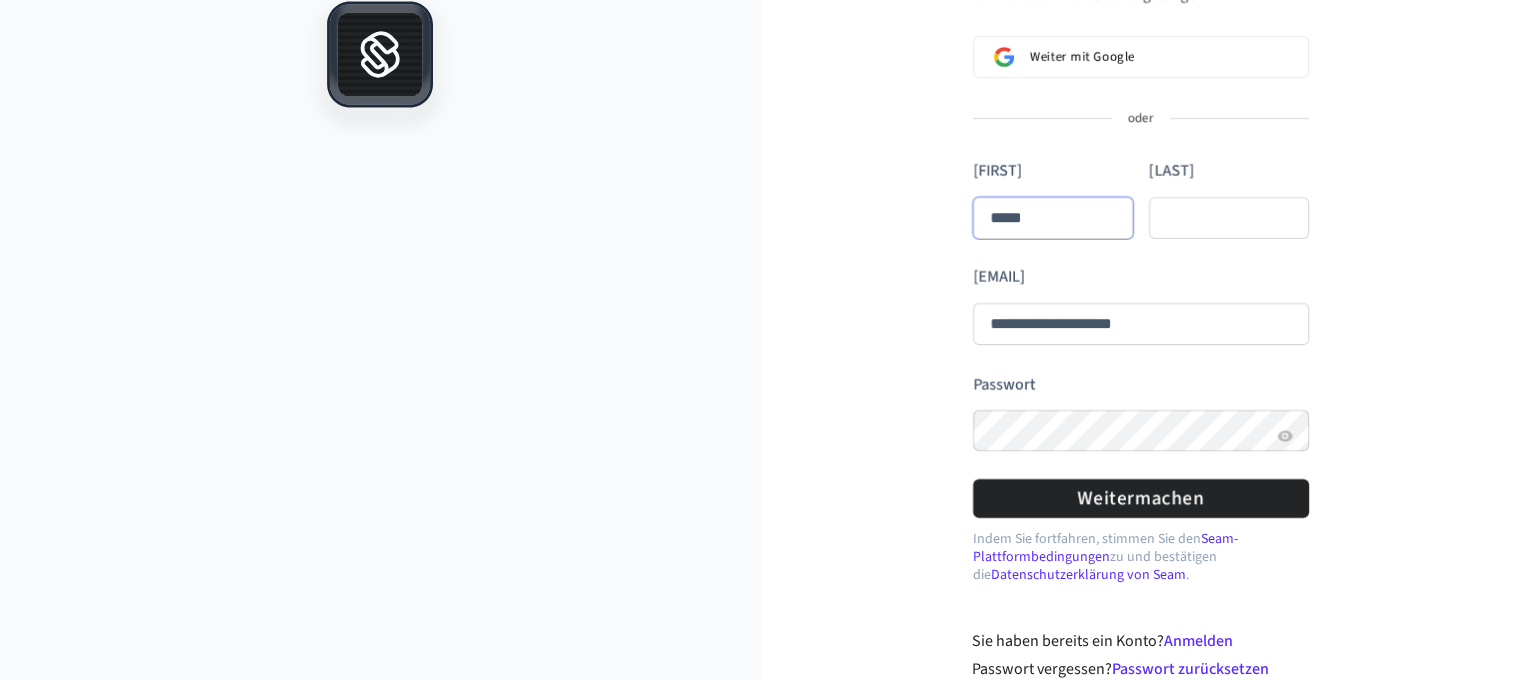 type on "******" 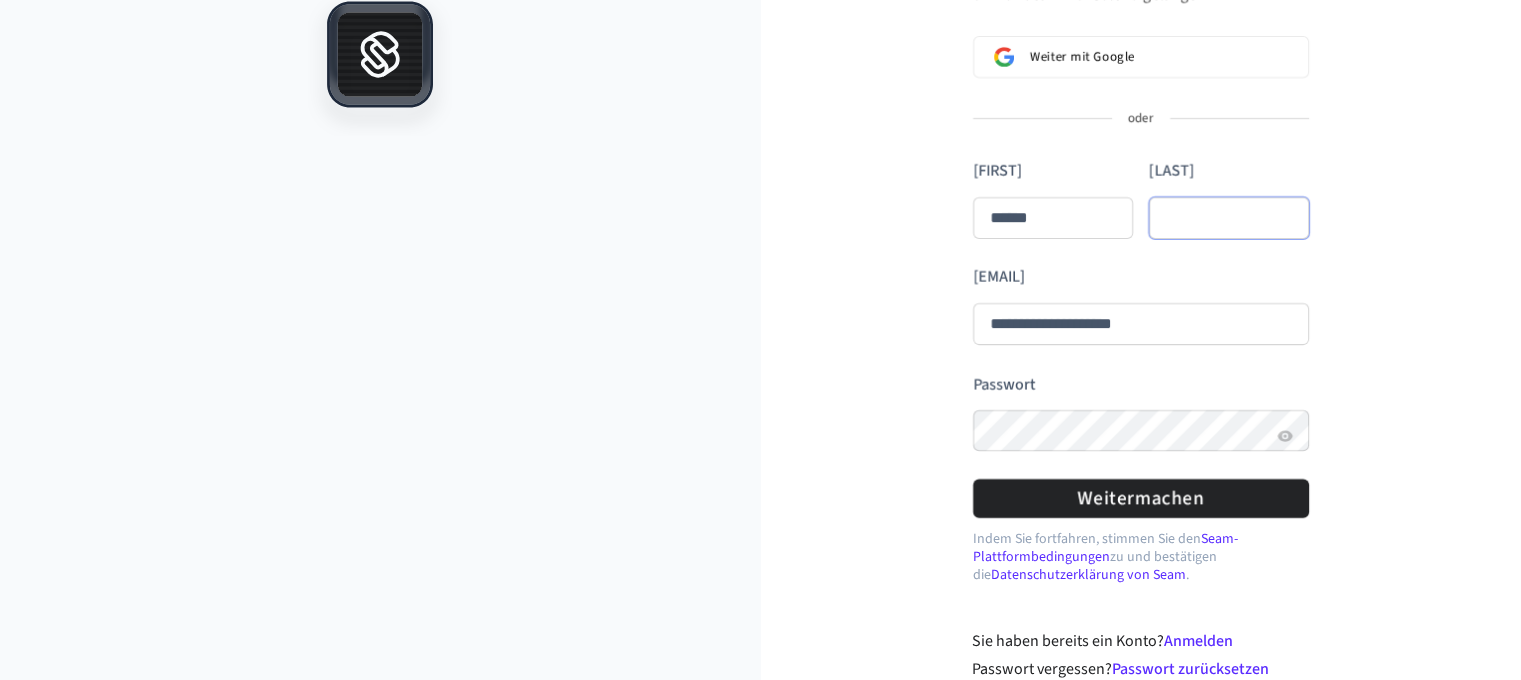 type on "******" 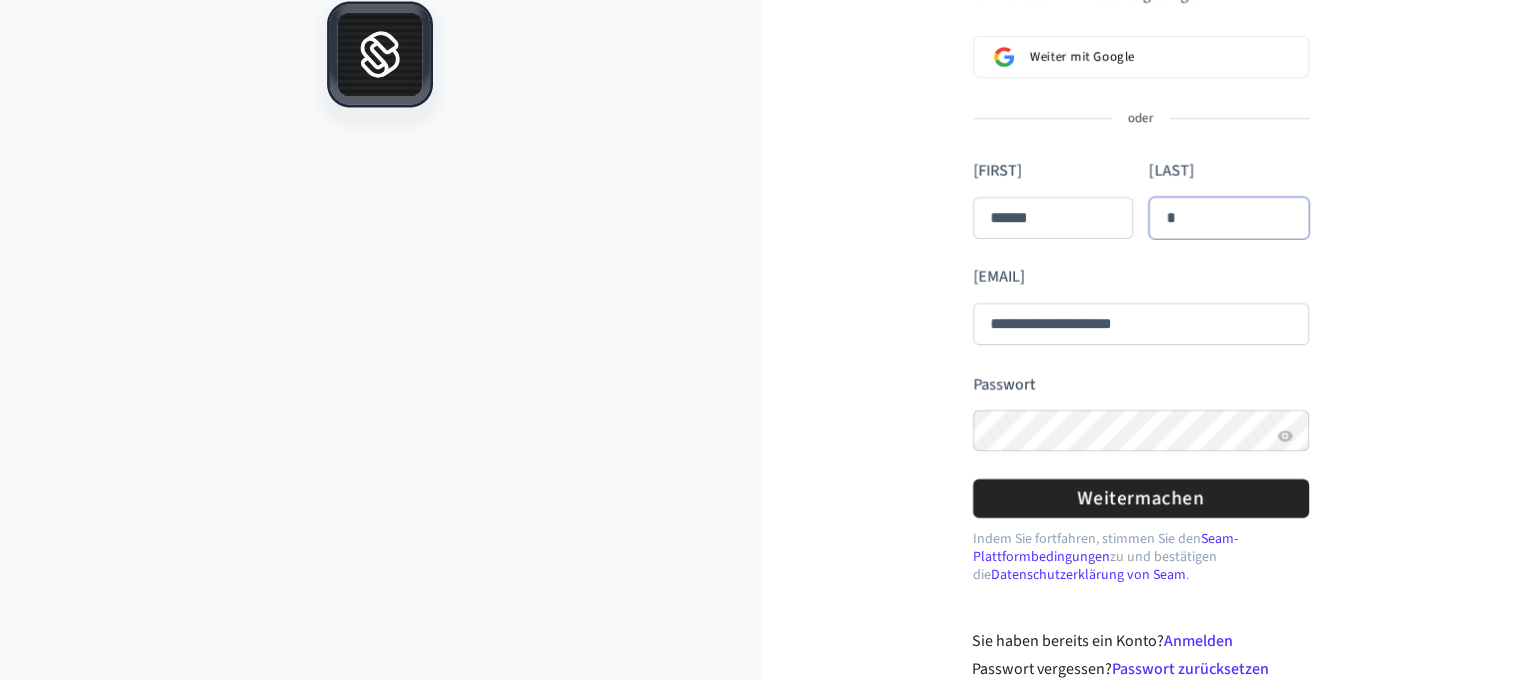 type on "******" 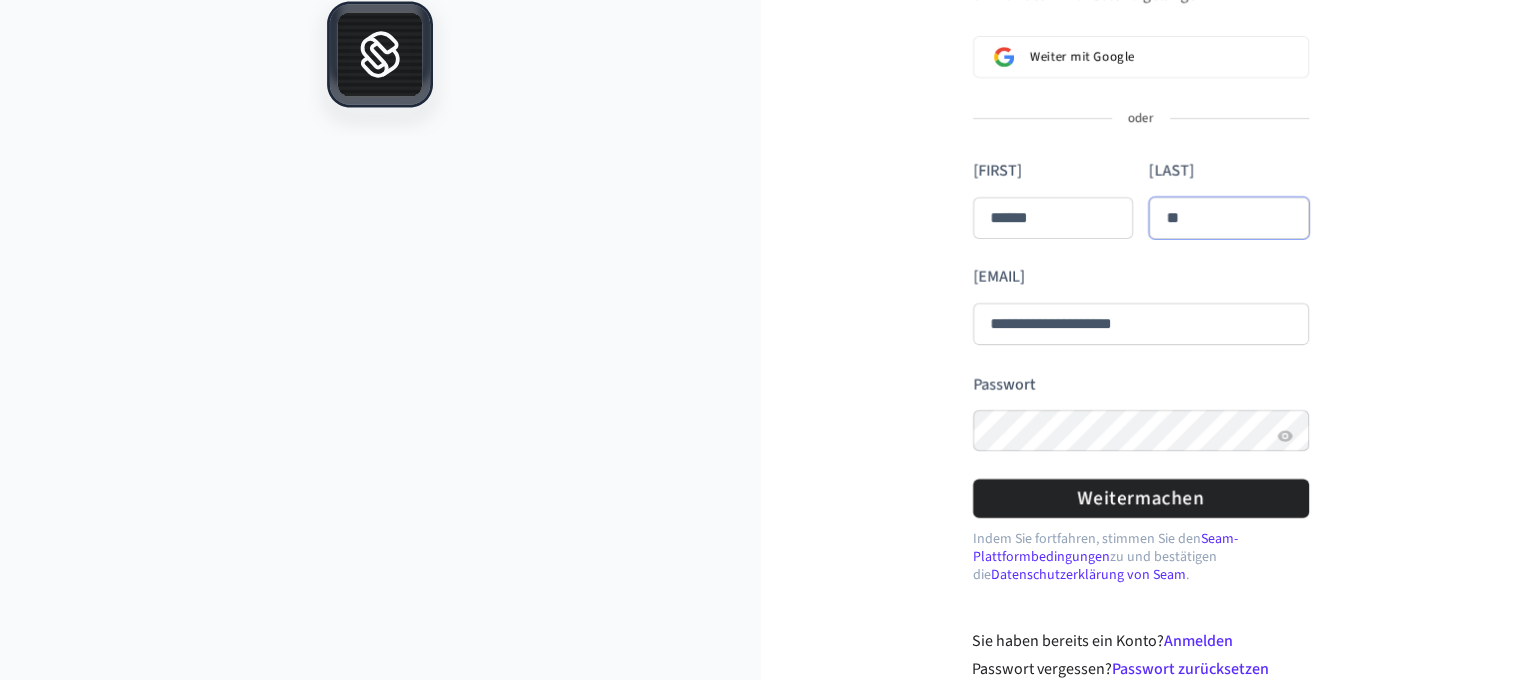 type on "***" 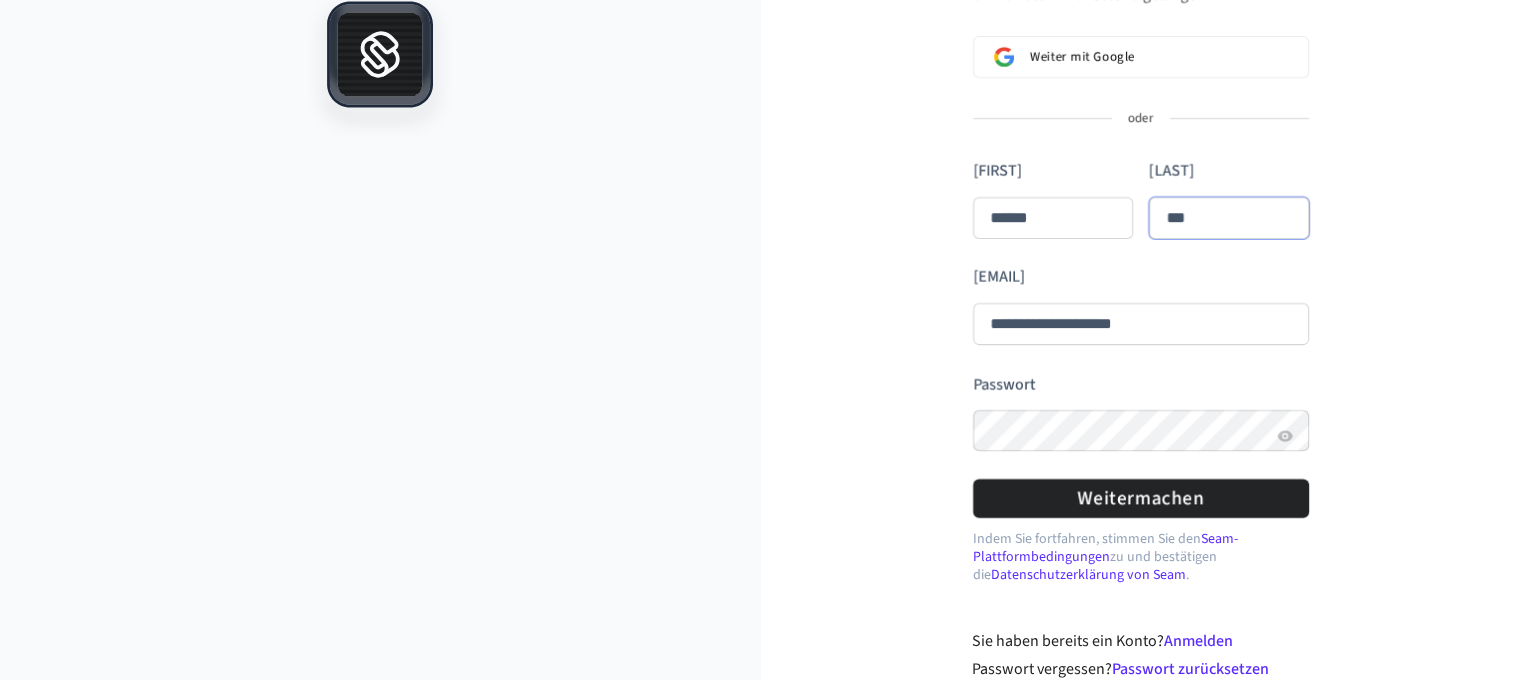type on "******" 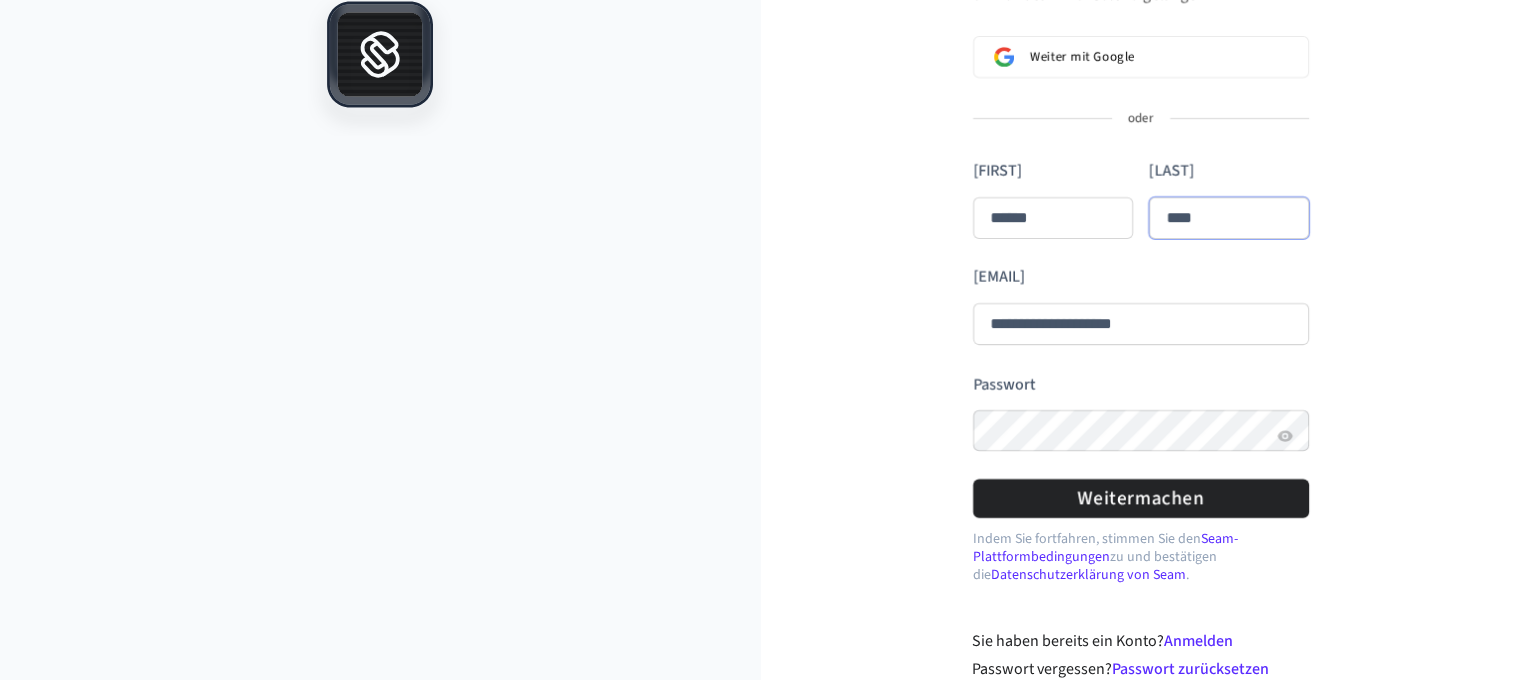 type on "******" 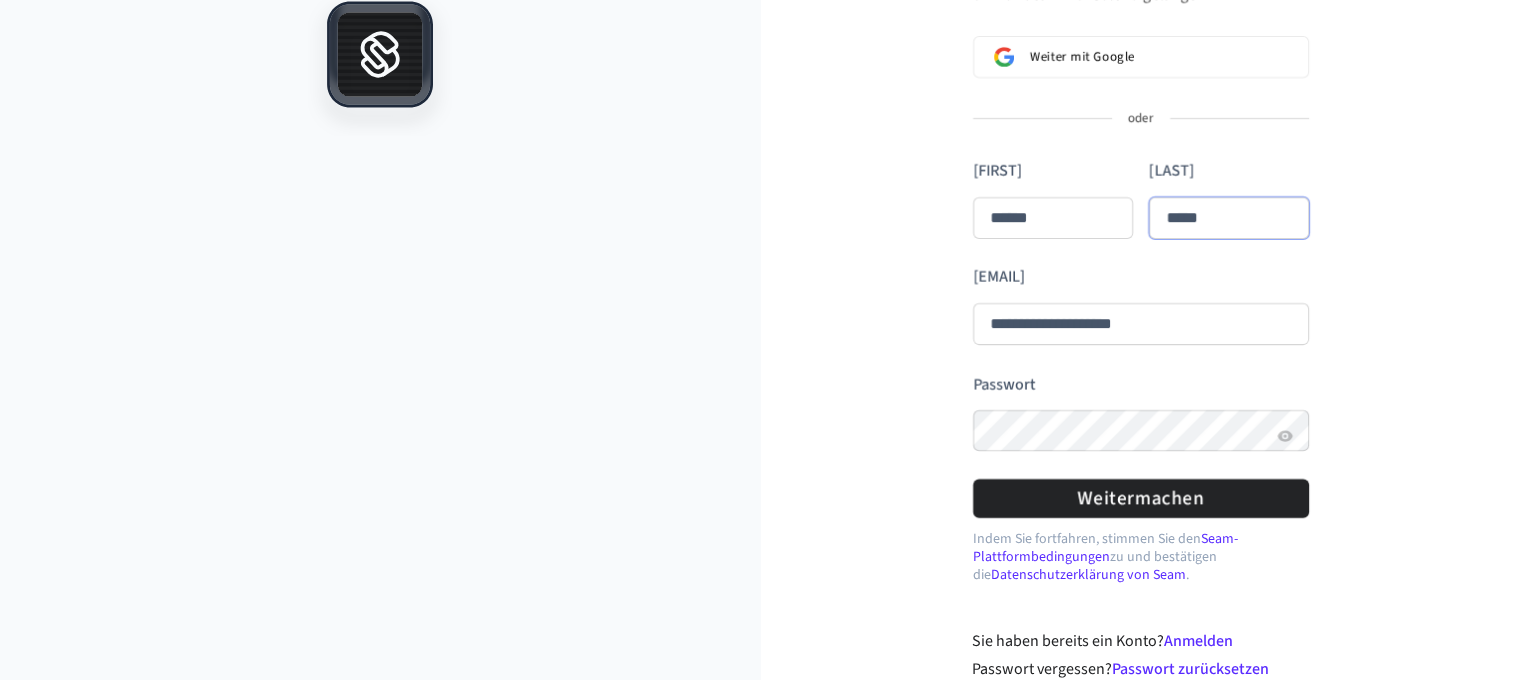 type on "******" 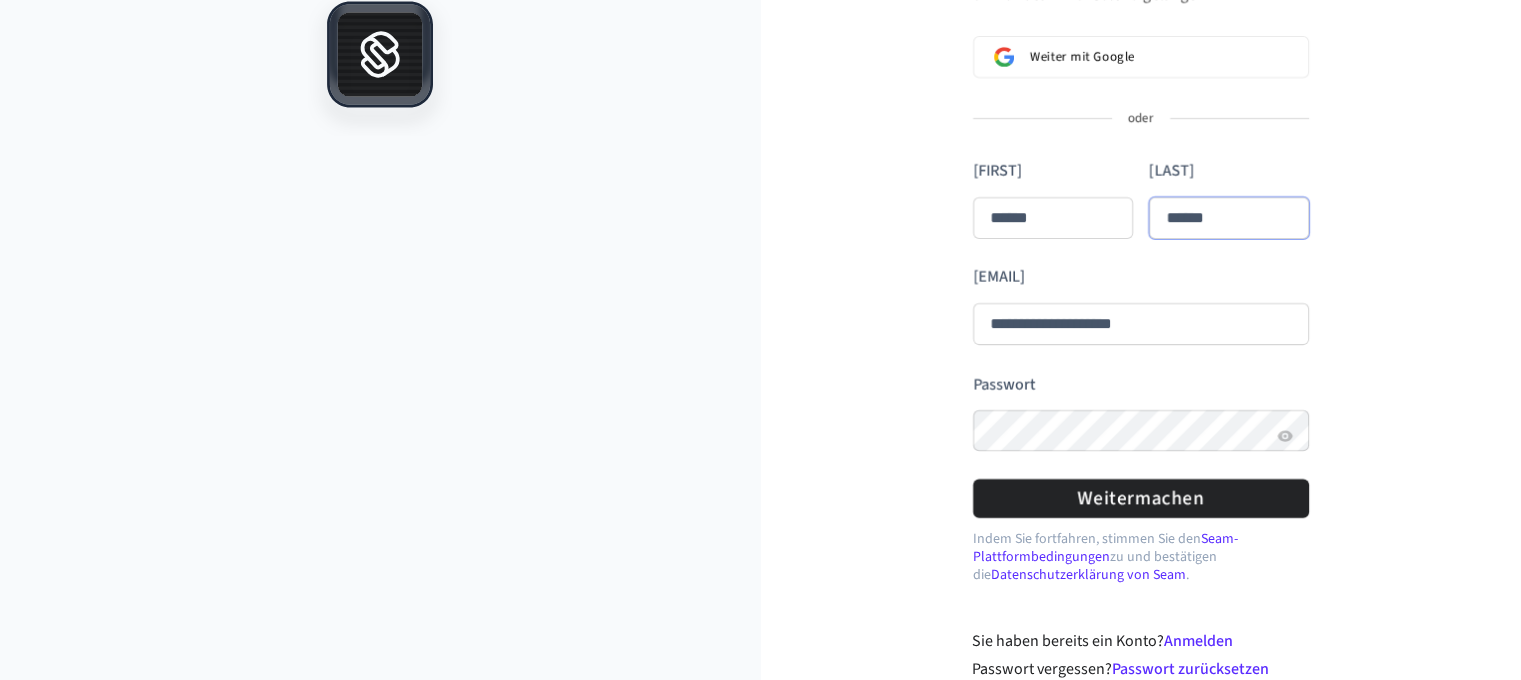 type on "******" 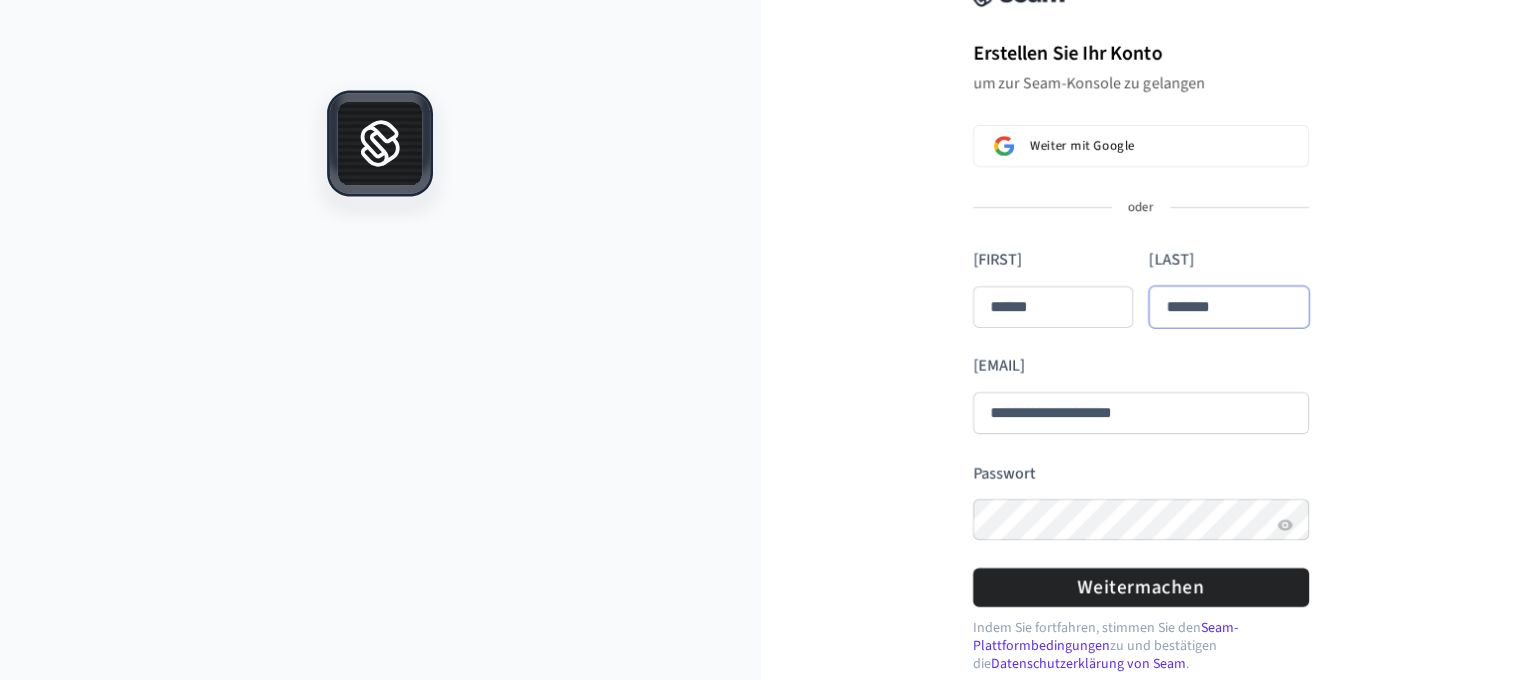 scroll, scrollTop: 168, scrollLeft: 0, axis: vertical 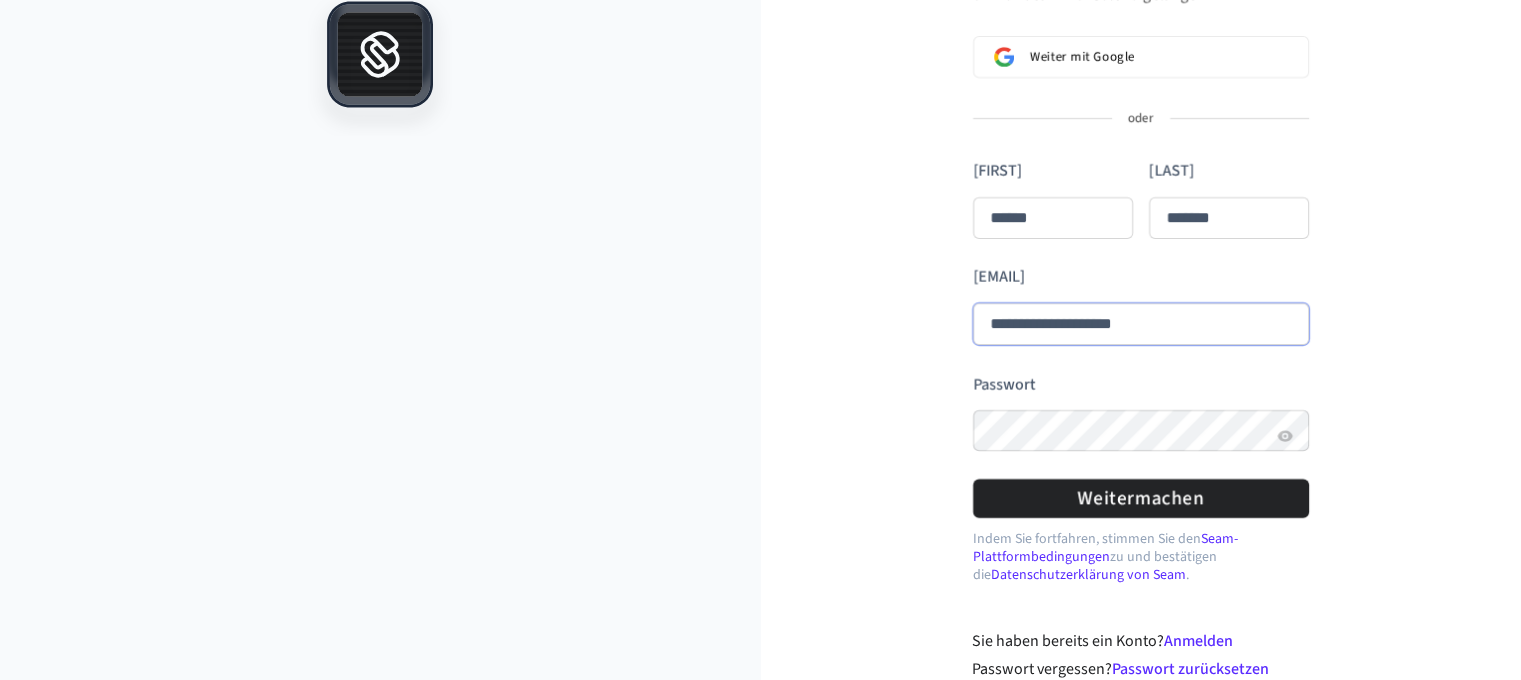 type on "*******" 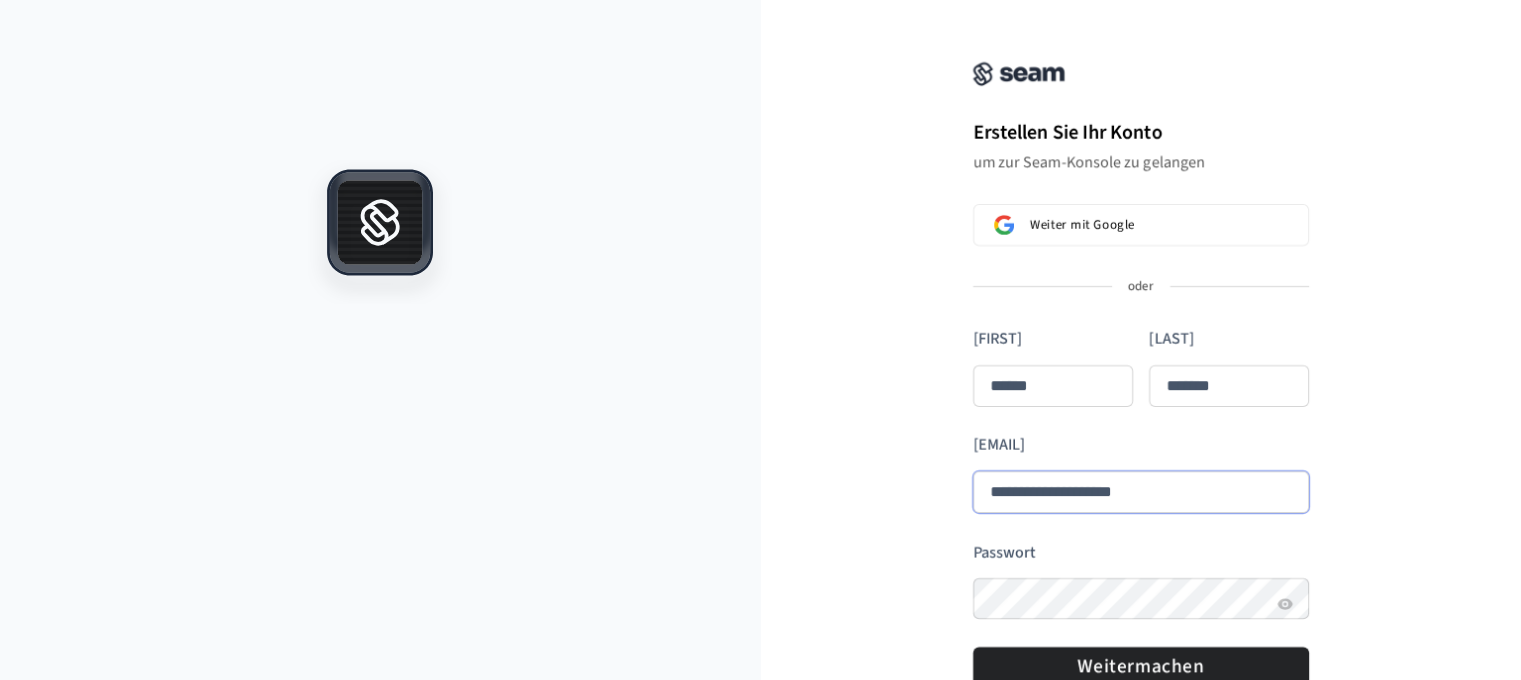 scroll, scrollTop: 0, scrollLeft: 0, axis: both 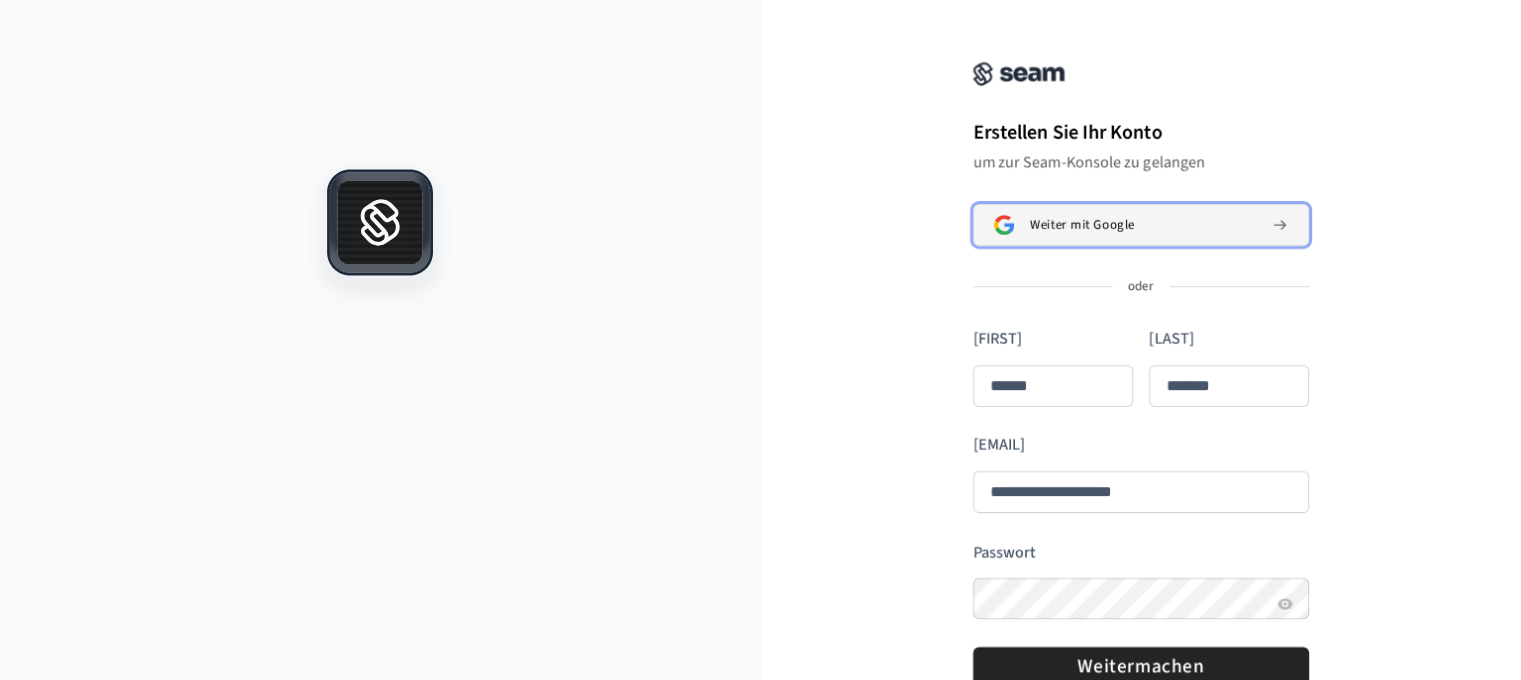 type on "**********" 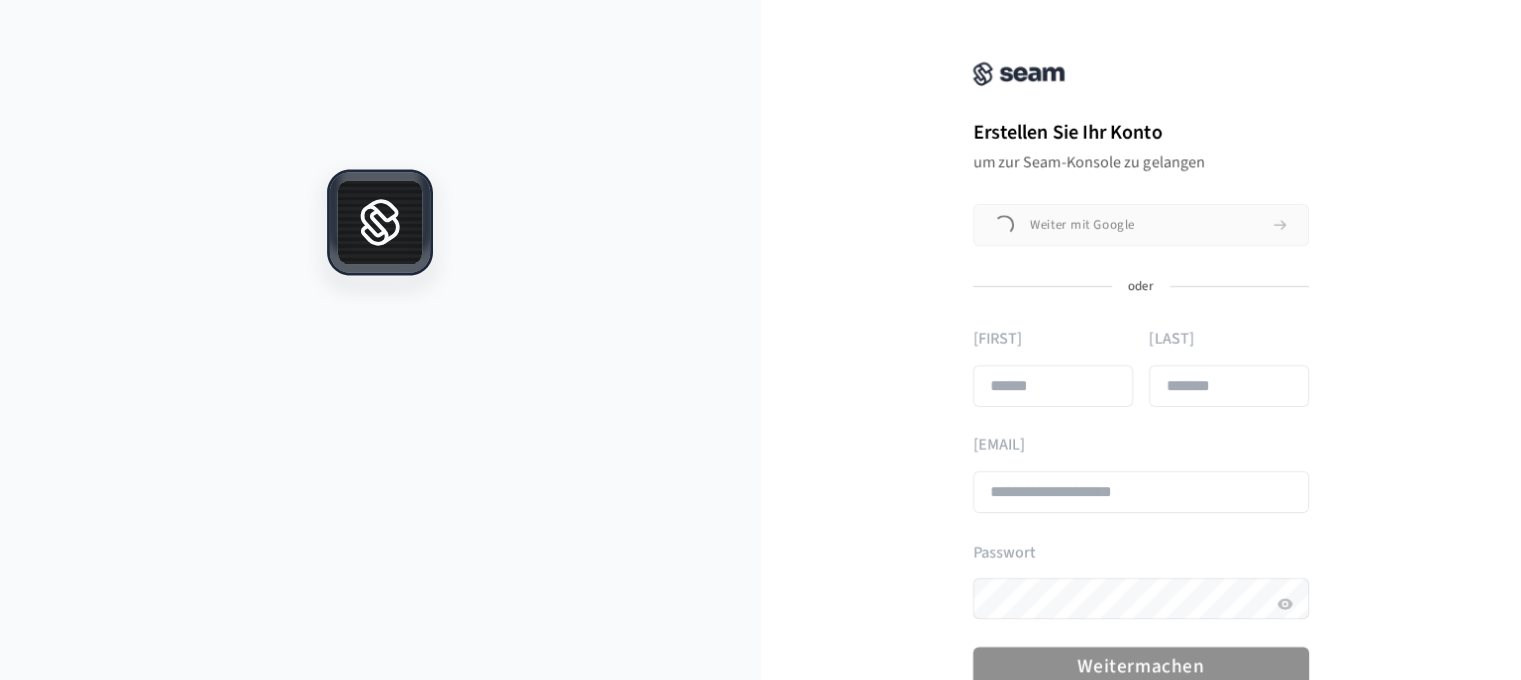 type on "******" 